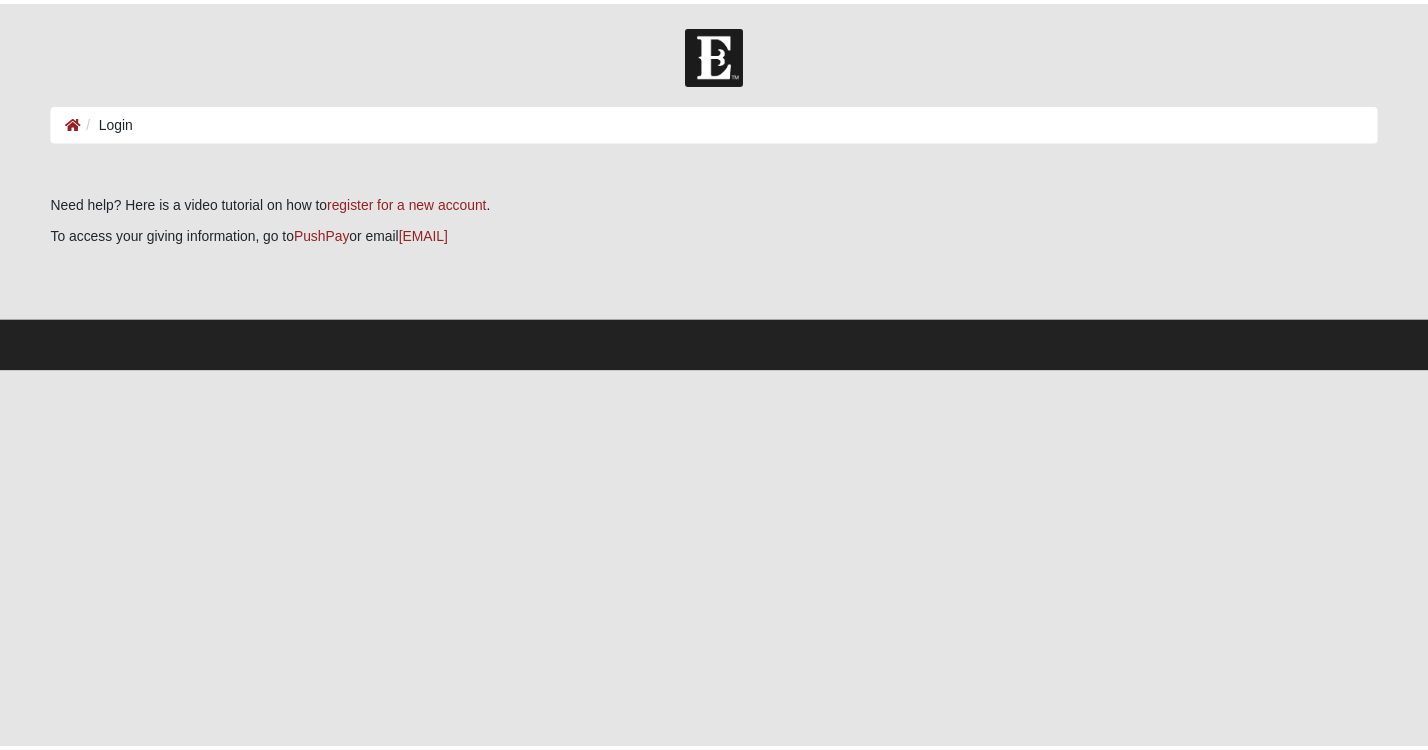 scroll, scrollTop: 0, scrollLeft: 0, axis: both 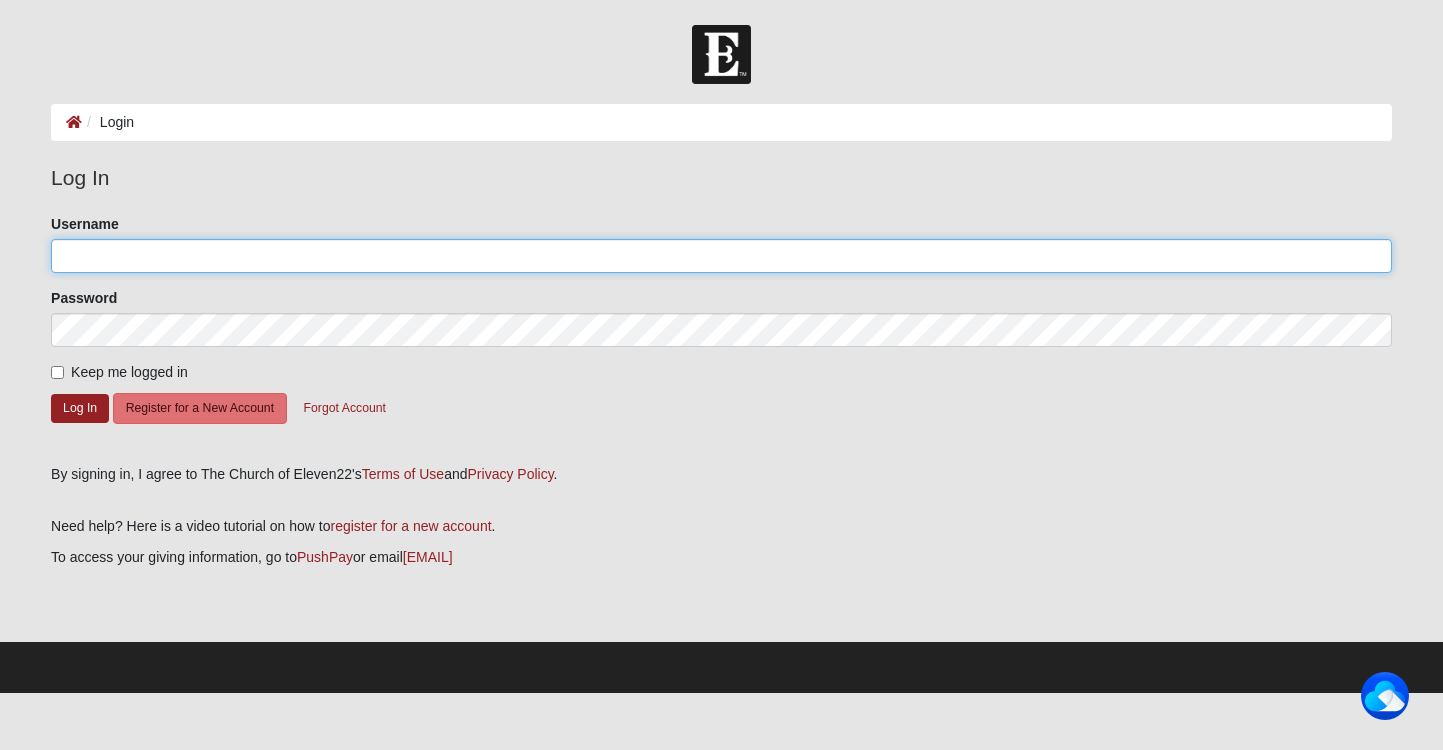 click on "Username" 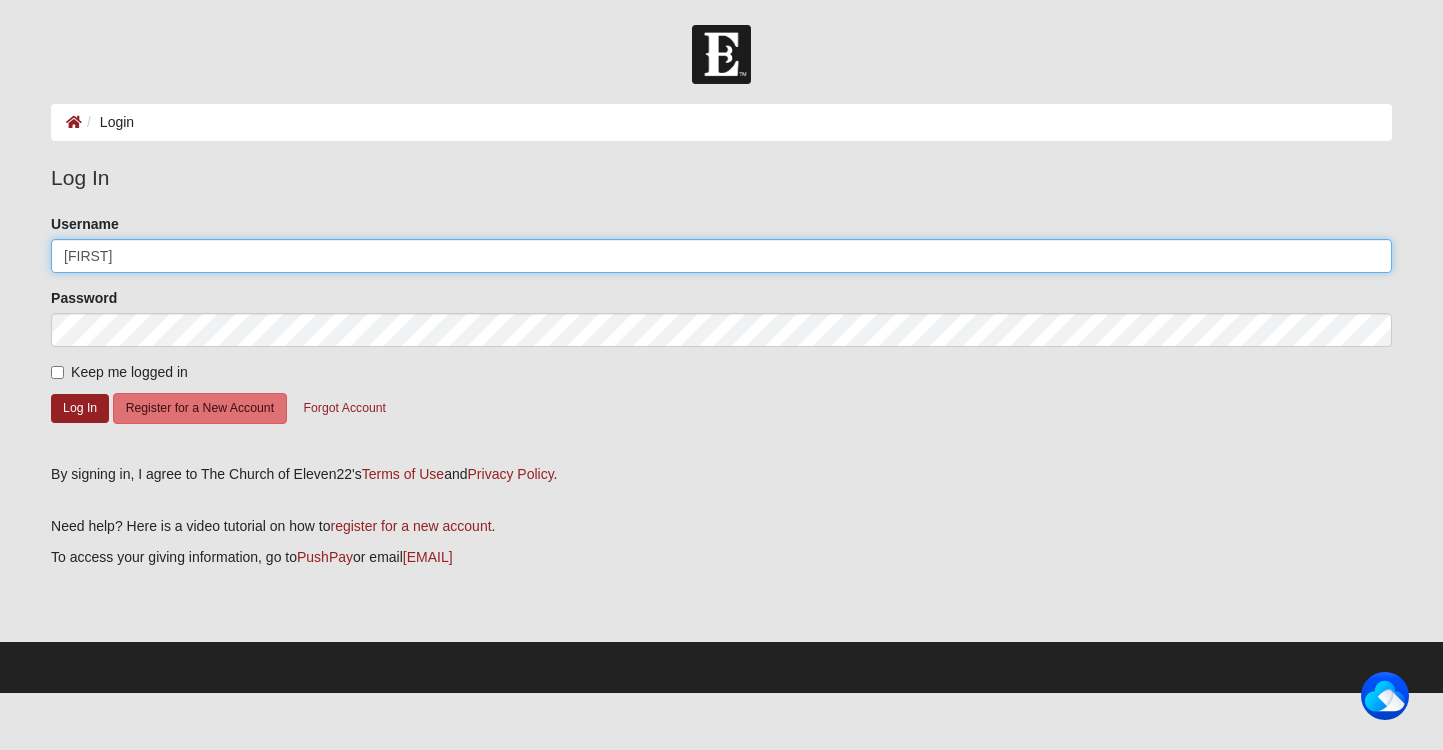 type on "[FIRST]" 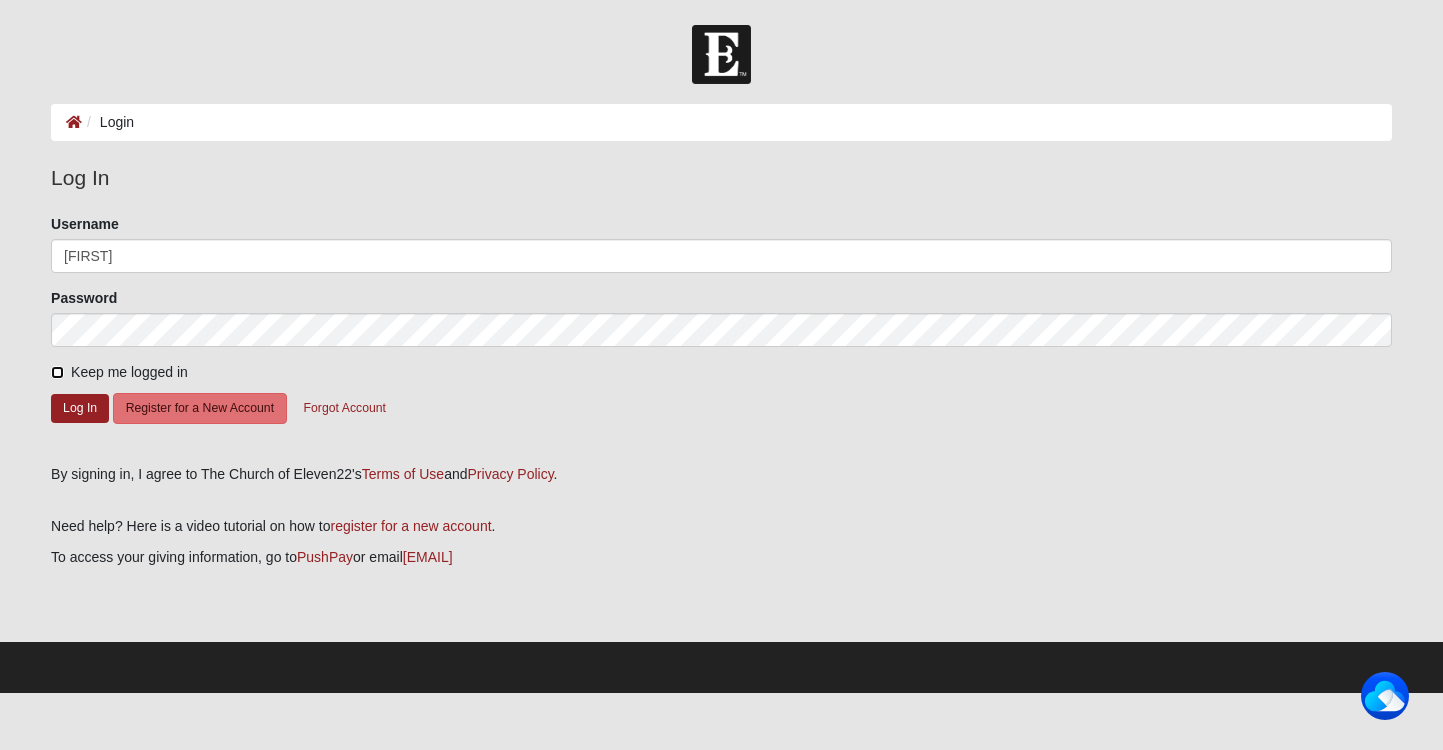 click on "Keep me logged in" at bounding box center [57, 372] 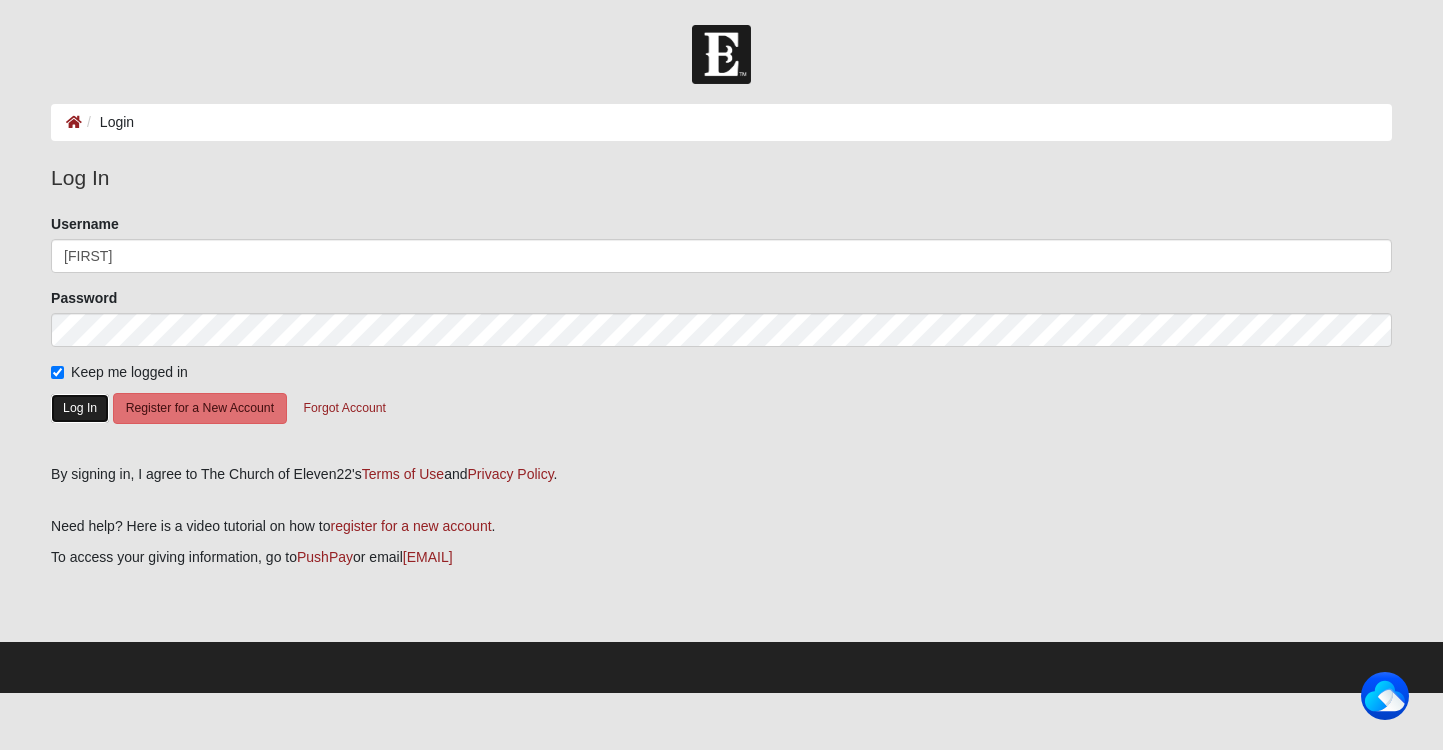 click on "Log In" 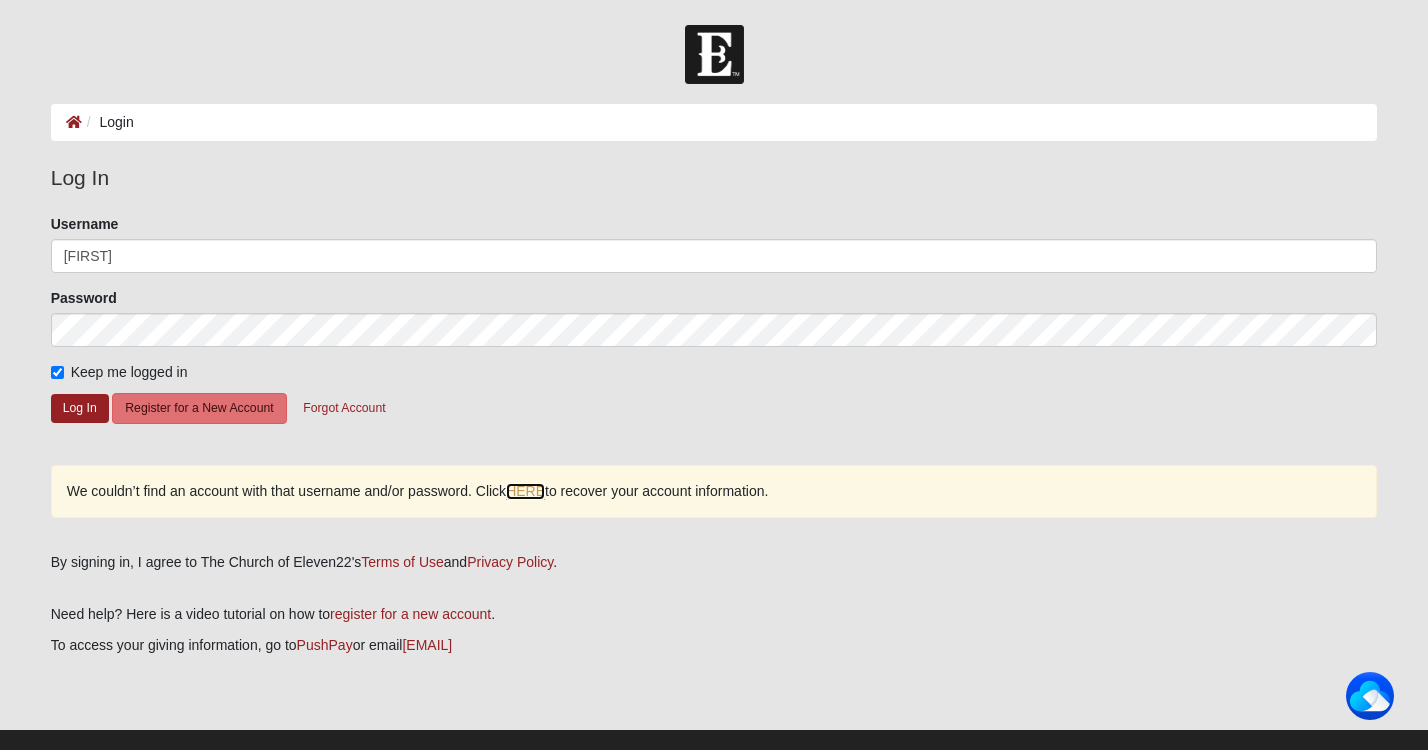 click on "HERE" at bounding box center [525, 491] 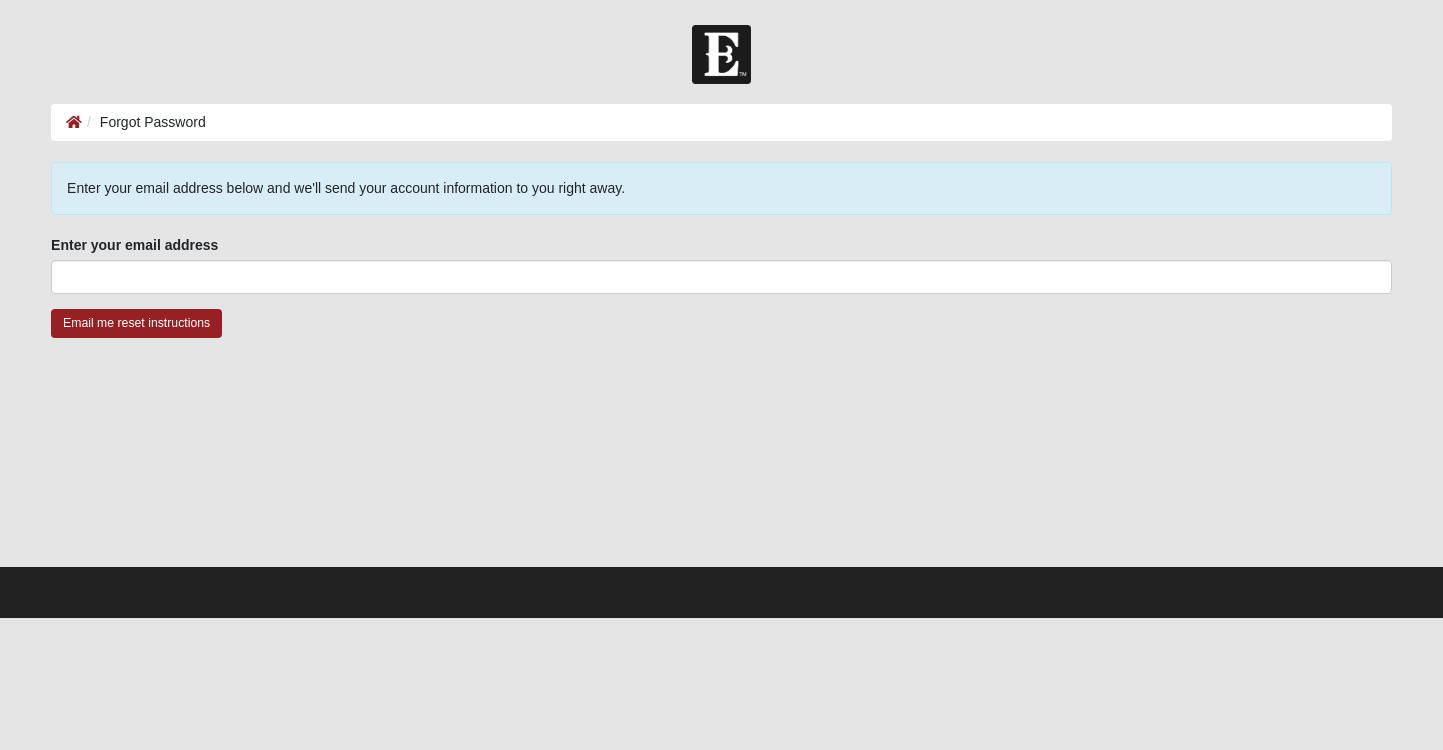scroll, scrollTop: 0, scrollLeft: 0, axis: both 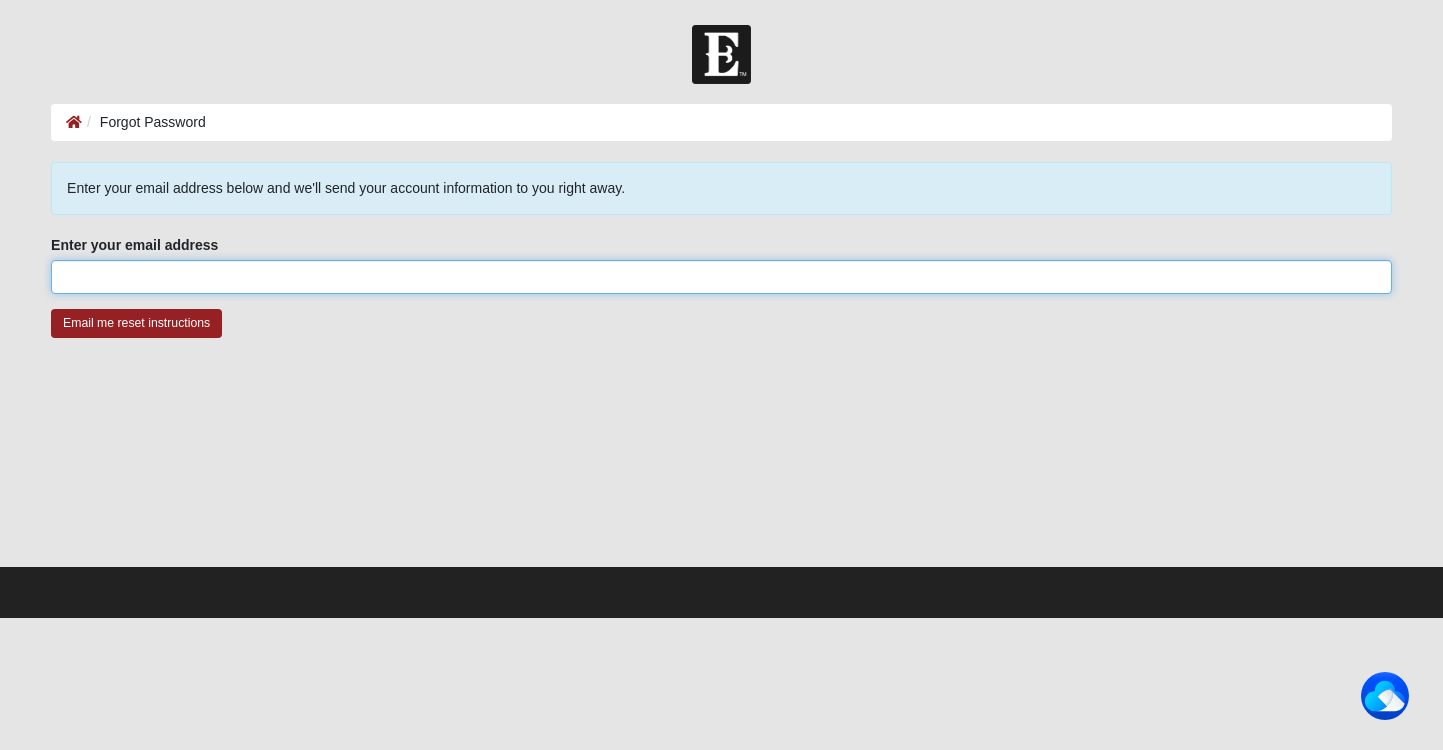 click on "Enter your email address" at bounding box center [721, 277] 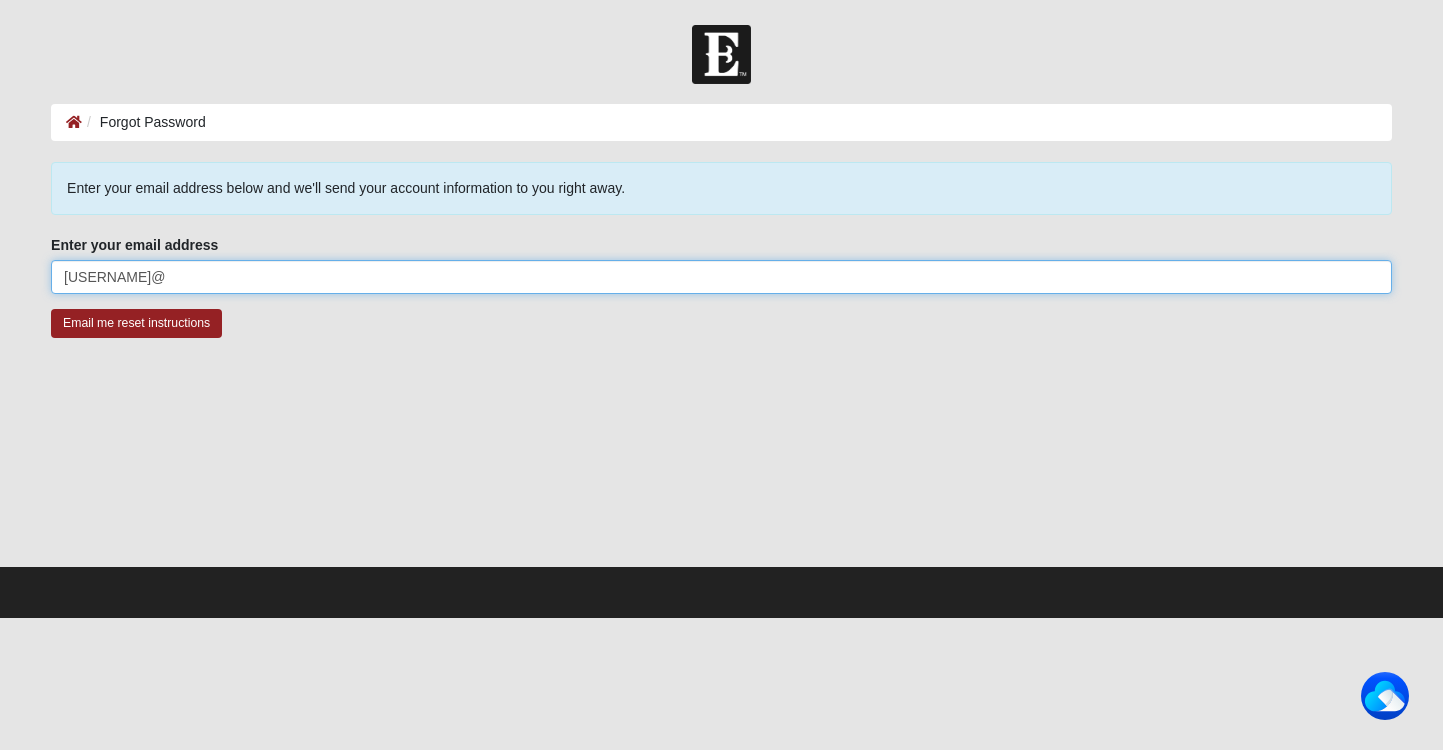 type on "cherilineastin@gmail.com" 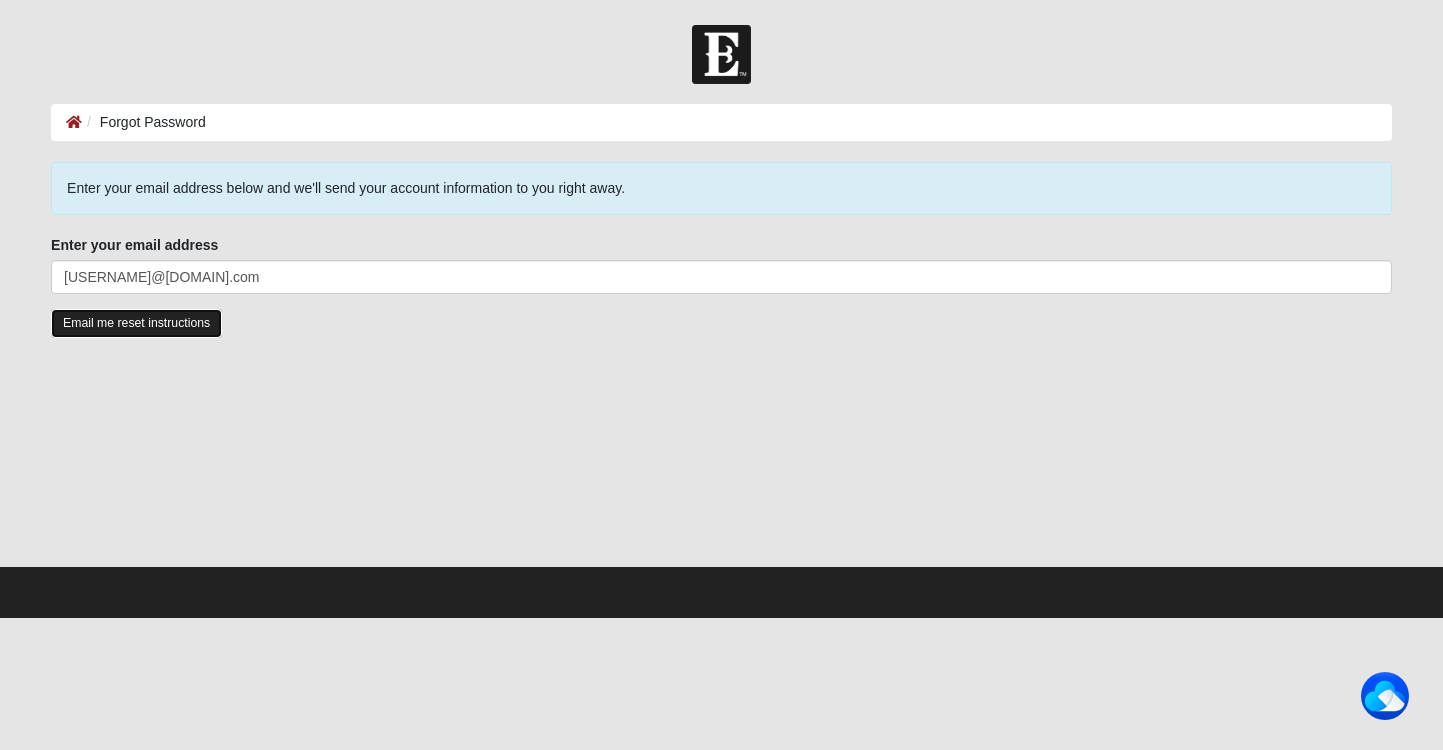 click on "Email me reset instructions" at bounding box center [136, 323] 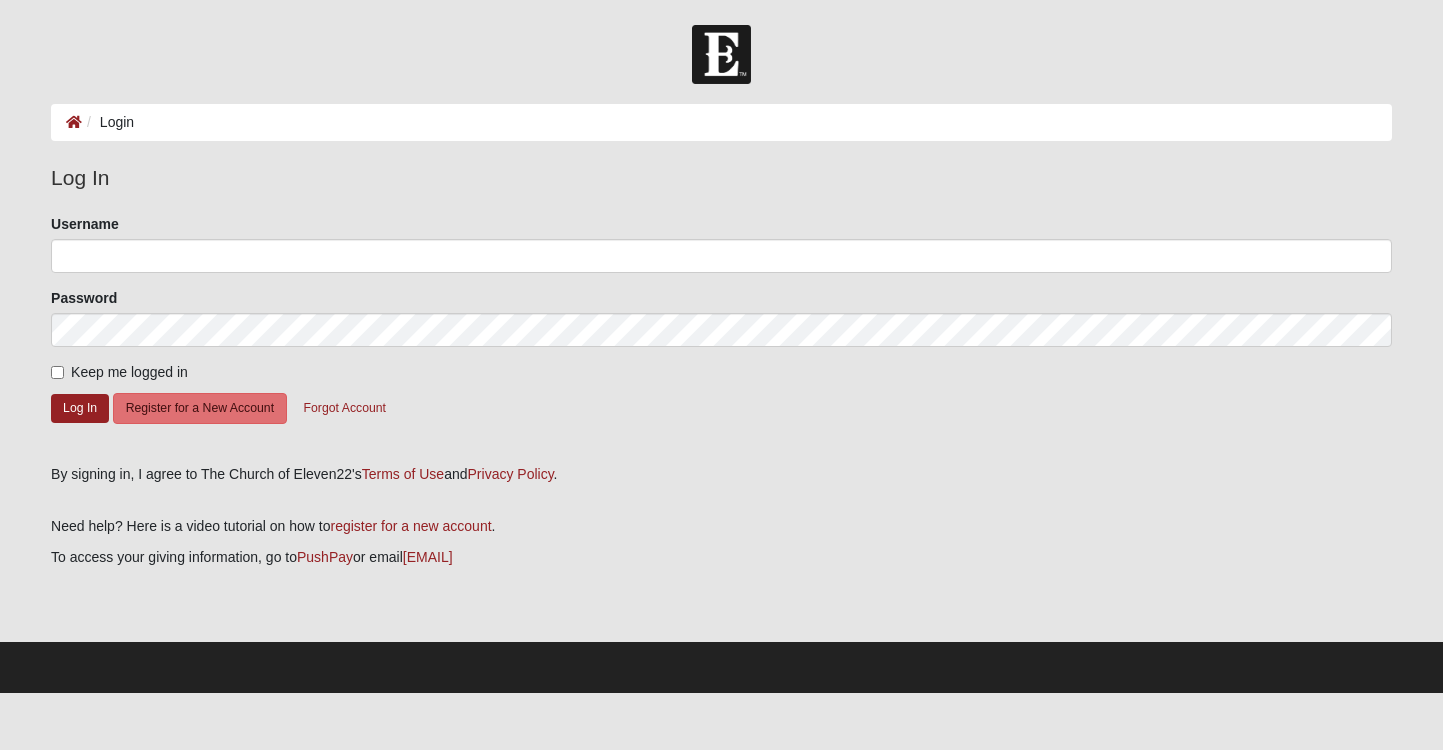 scroll, scrollTop: 0, scrollLeft: 0, axis: both 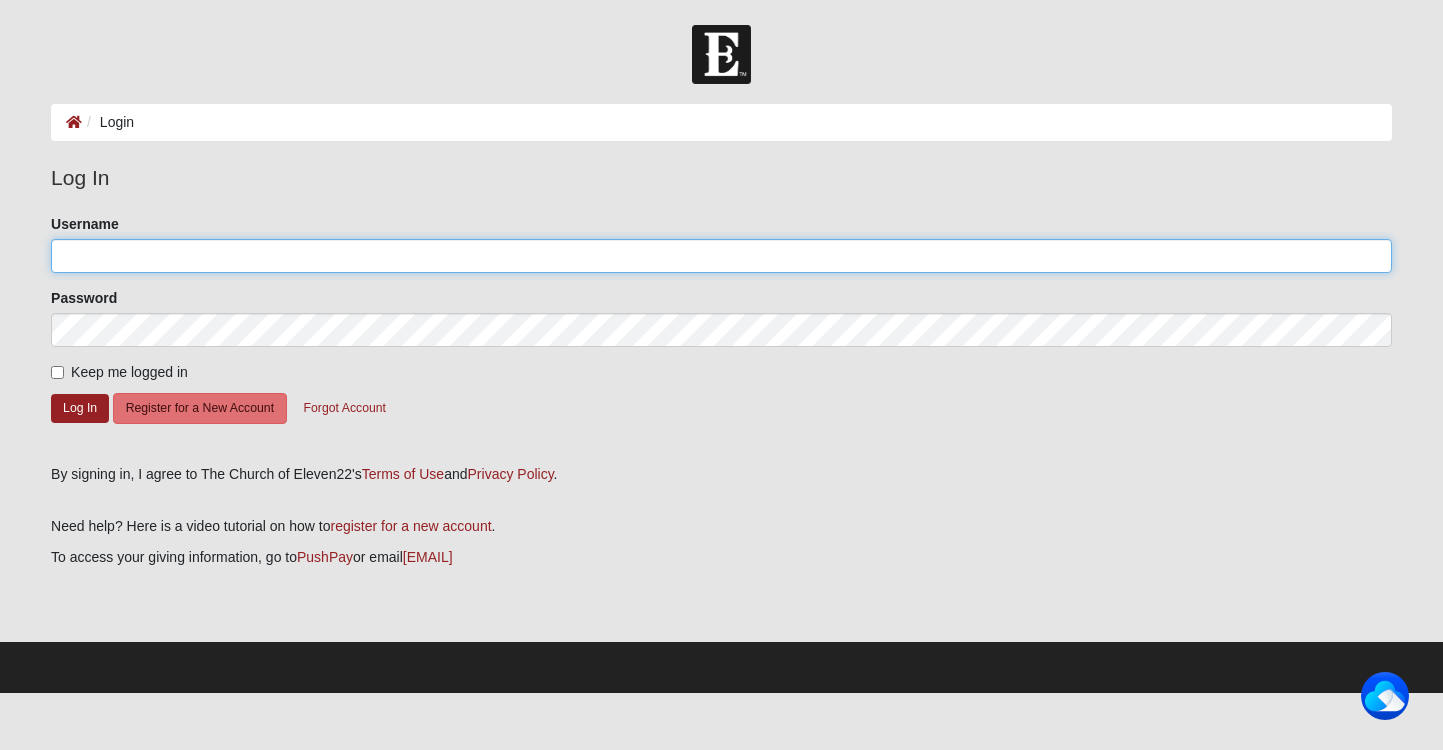 click on "Username" 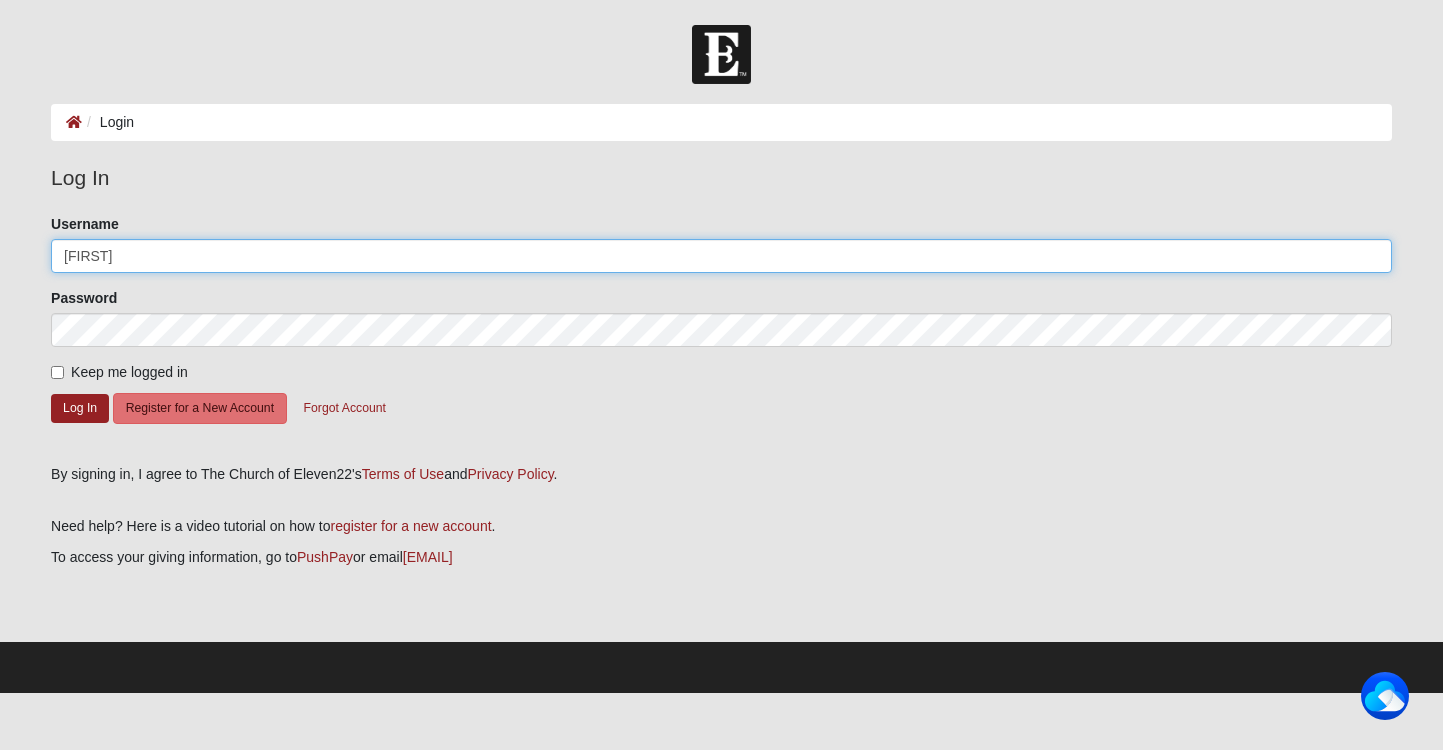 type on "Cherilin2025" 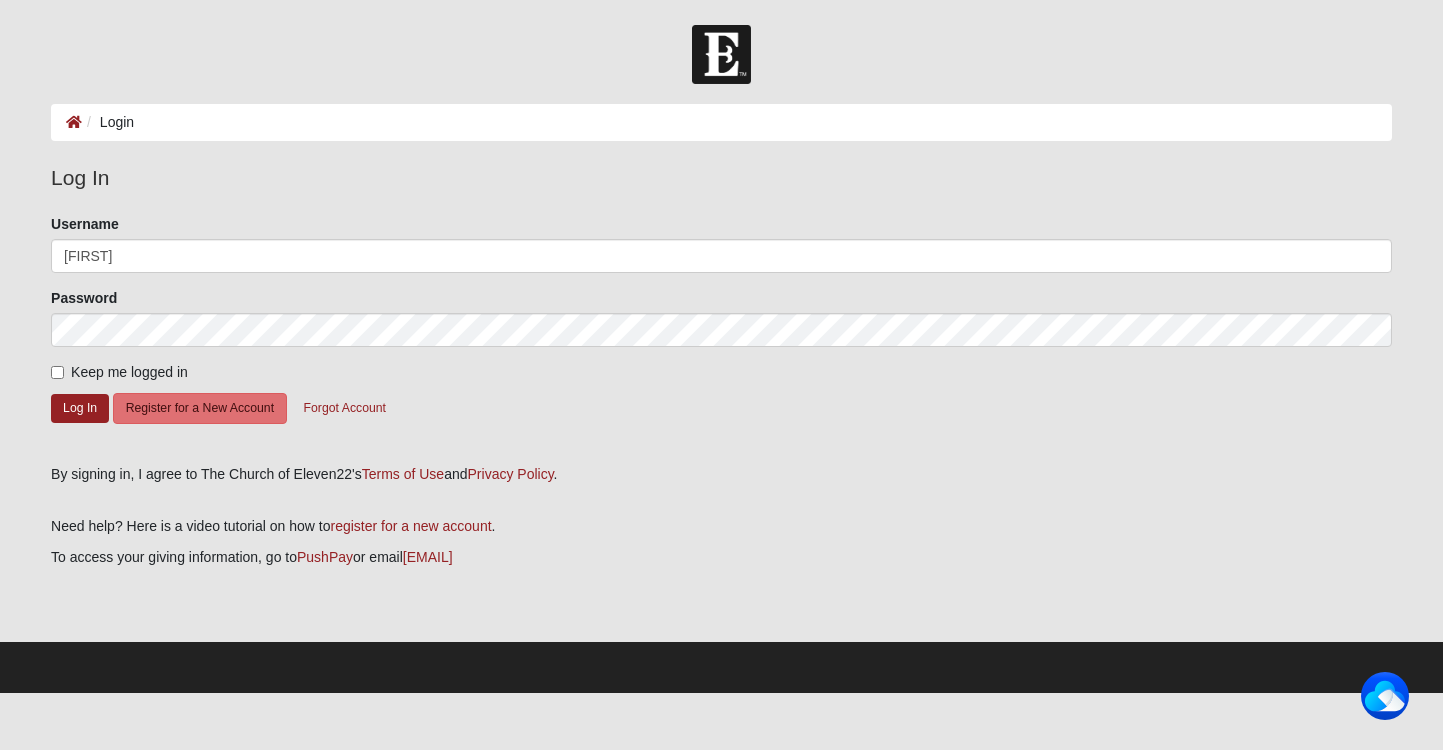 click on "Keep me logged in" at bounding box center (119, 372) 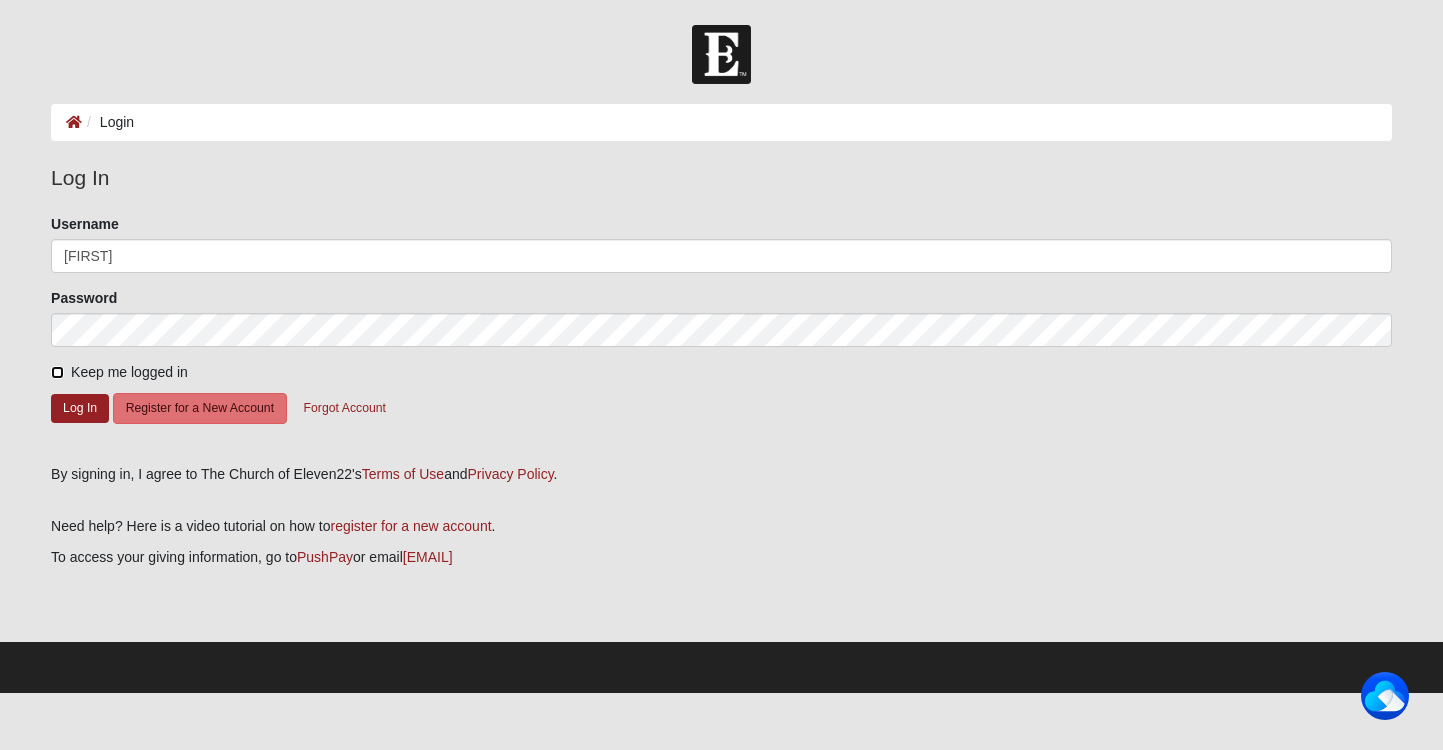 checkbox on "true" 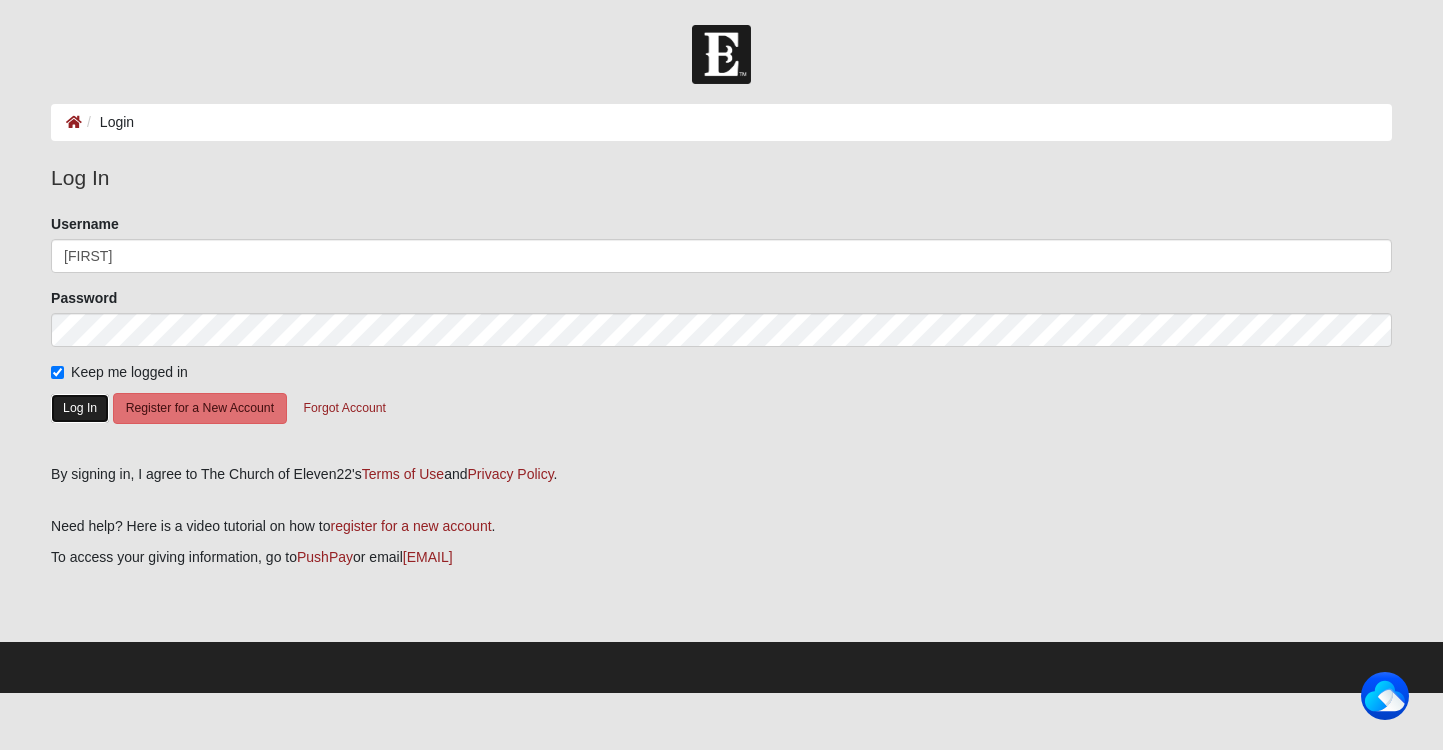 click on "Log In" 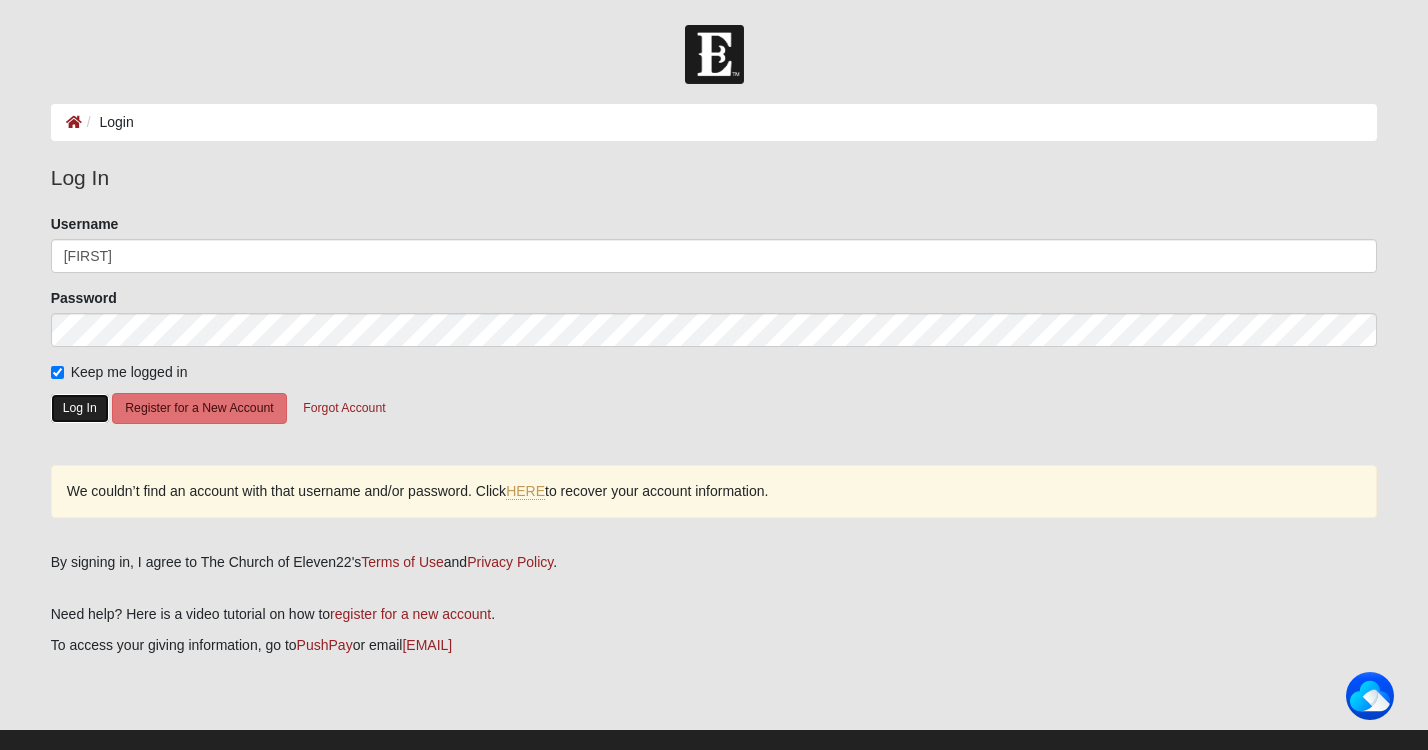 click on "Log In" 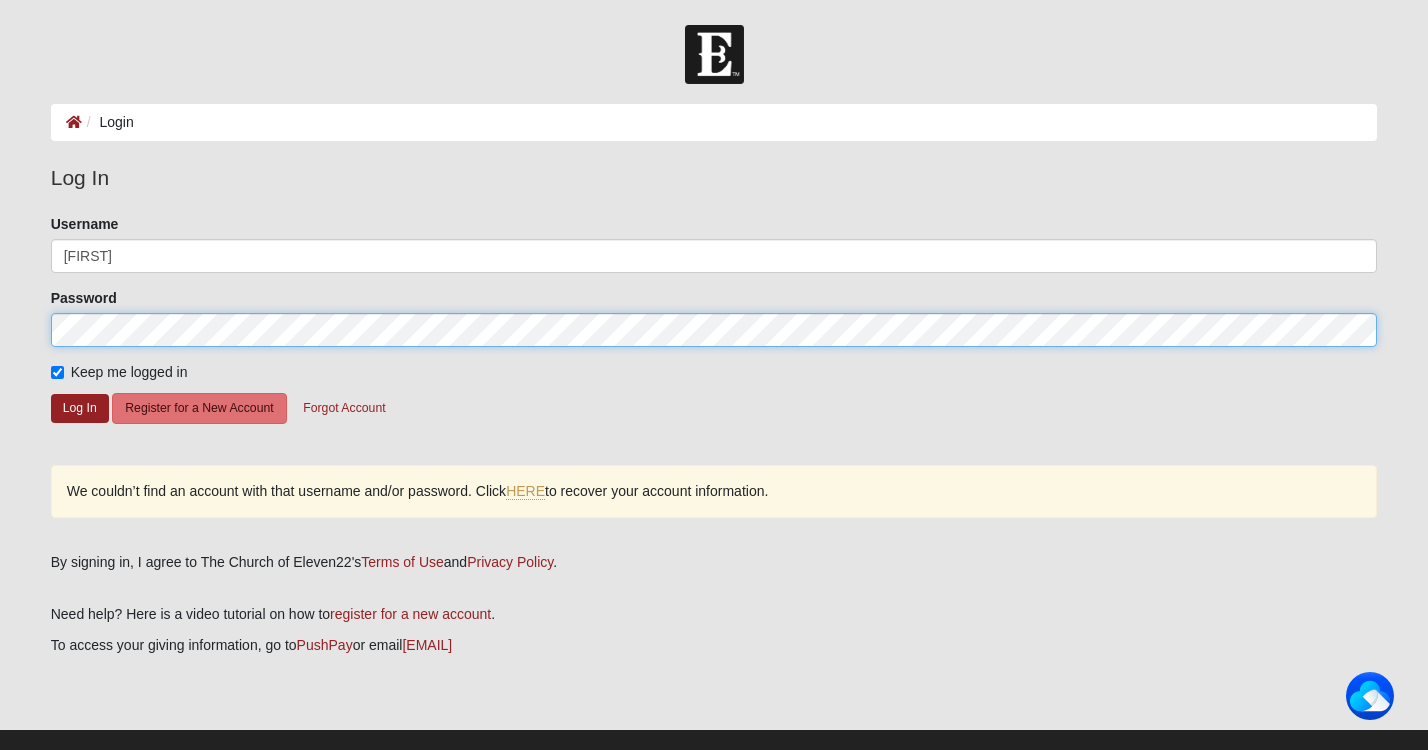 click on "Please correct the following:    Username    Cherilin2025     Password      Keep me logged in Log In Register for a New Account Forgot Account We couldn’t find an account with that username and/or password. Click  HERE  to recover your account information." at bounding box center (714, 376) 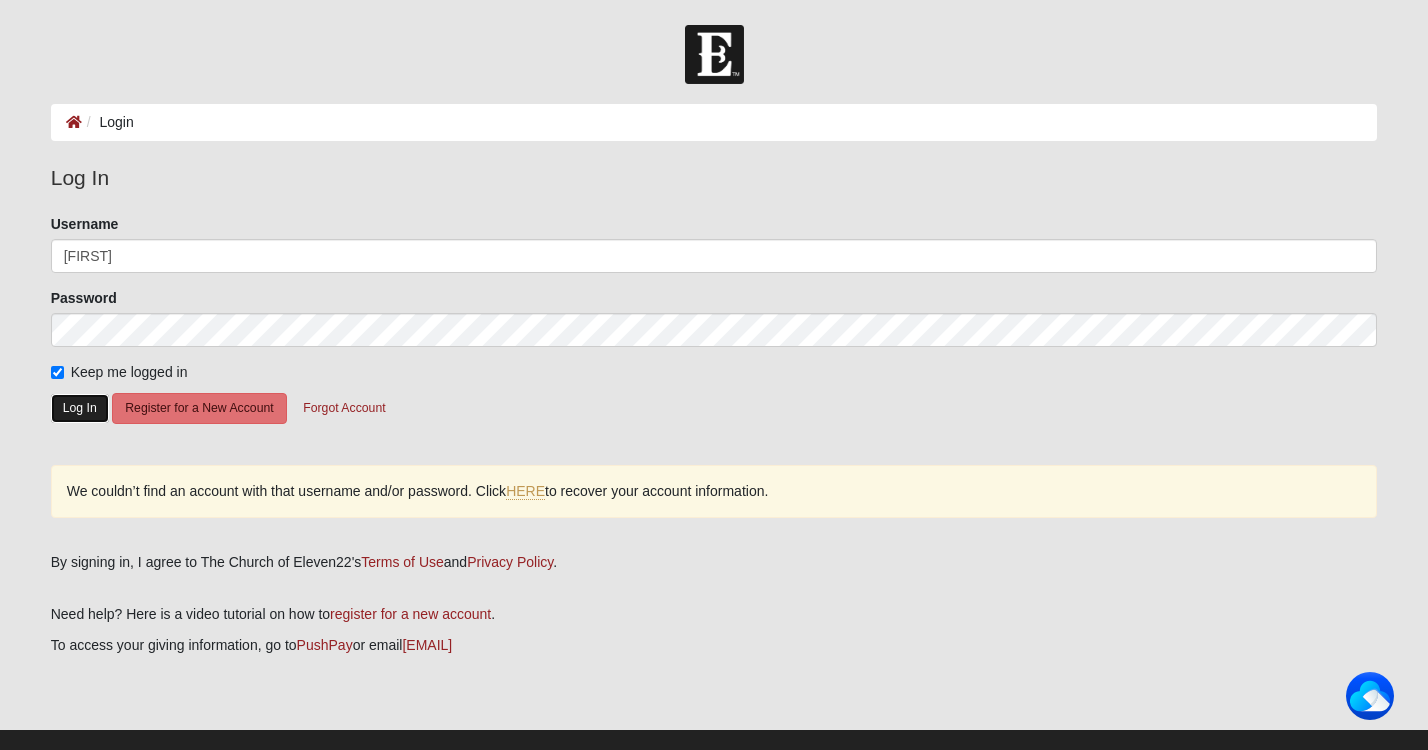 click on "Log In" 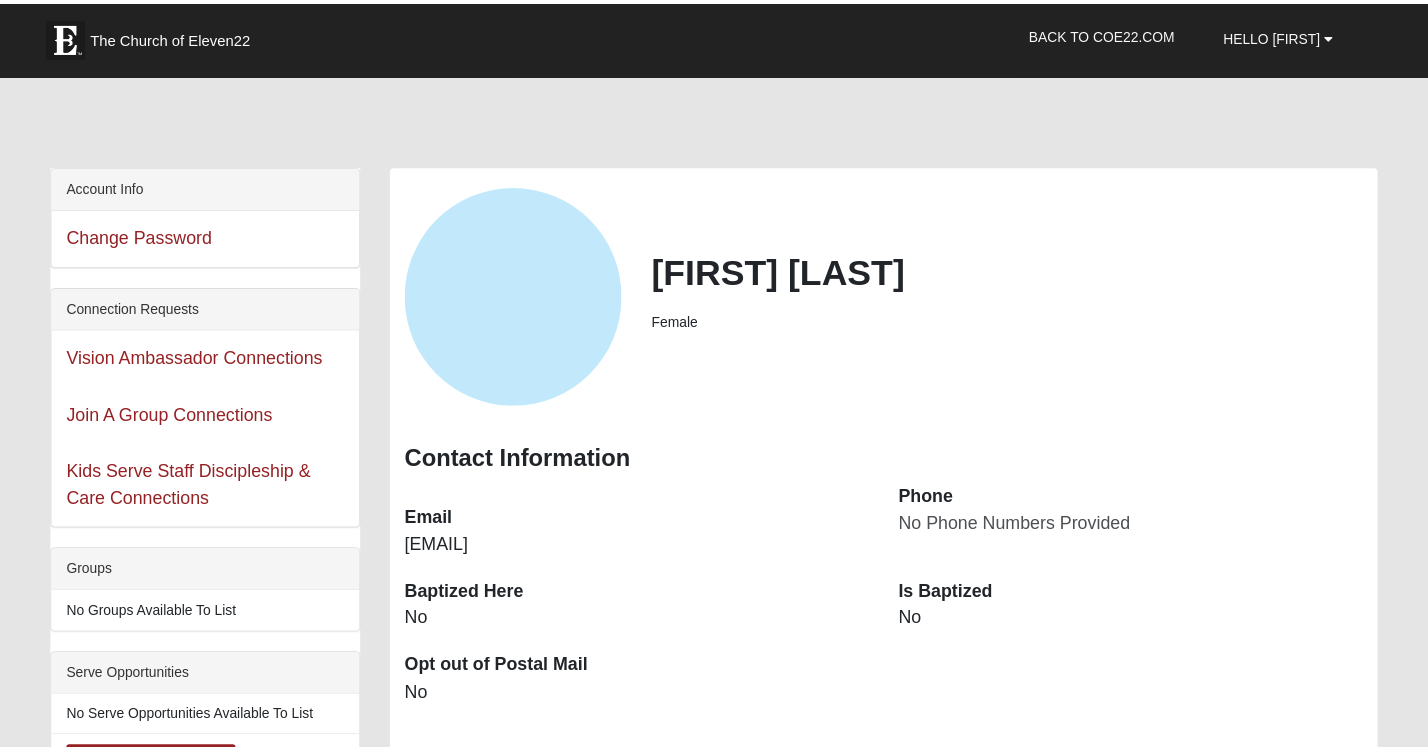scroll, scrollTop: 0, scrollLeft: 0, axis: both 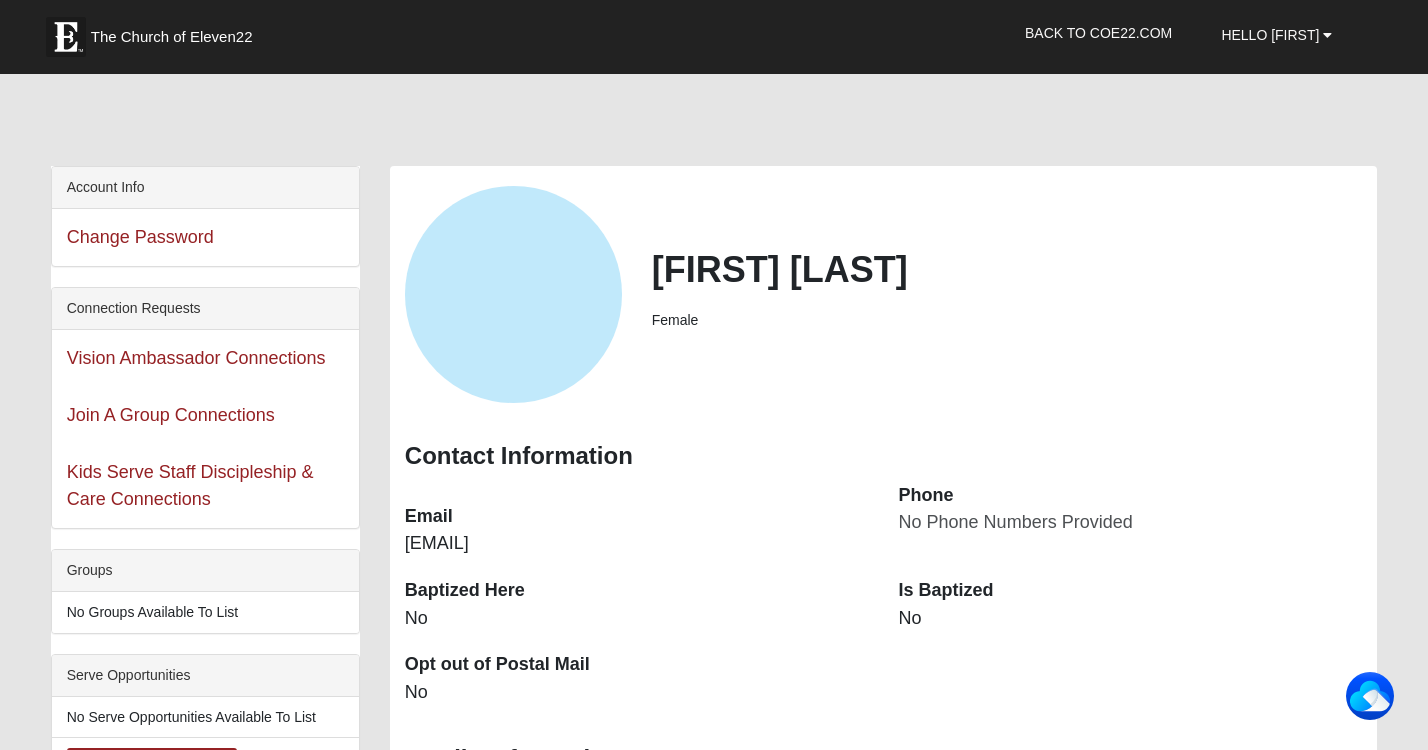 click on "No" at bounding box center [1131, 619] 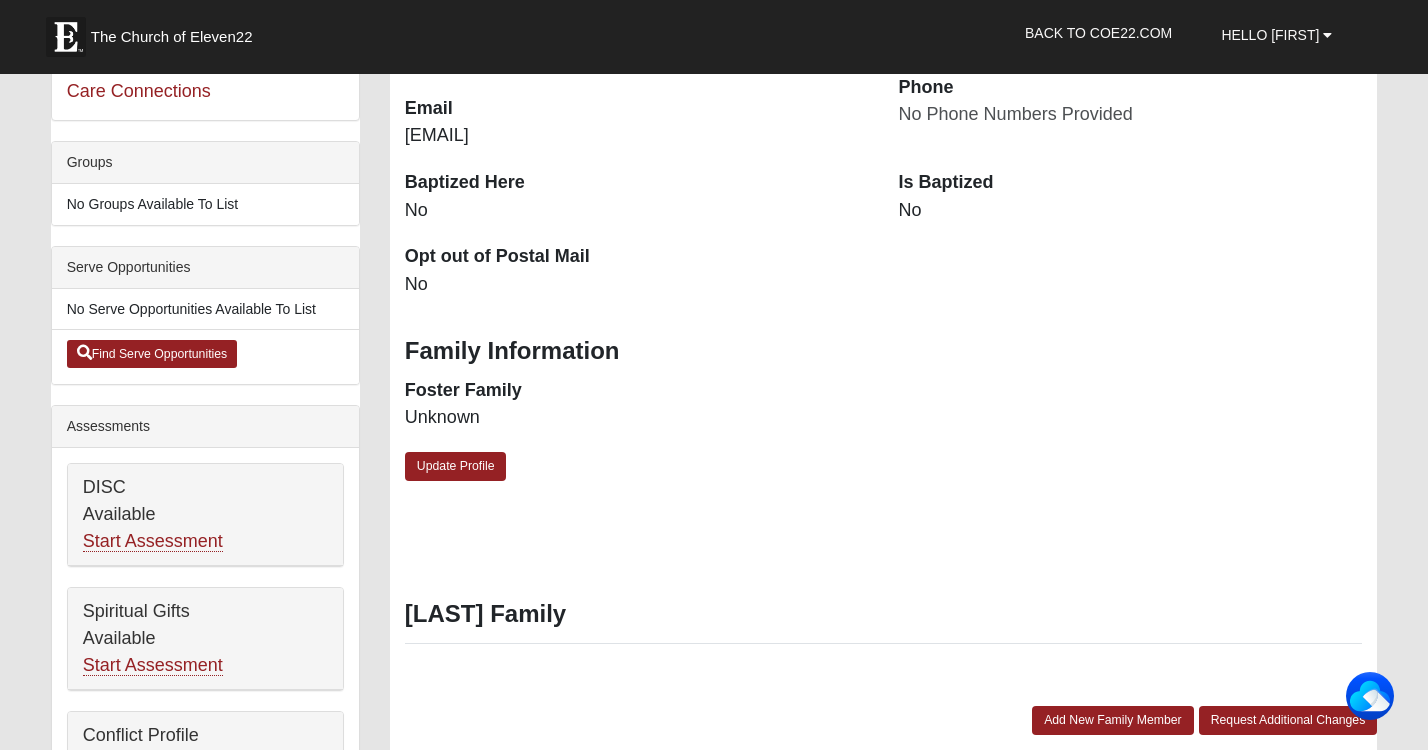 scroll, scrollTop: 402, scrollLeft: 0, axis: vertical 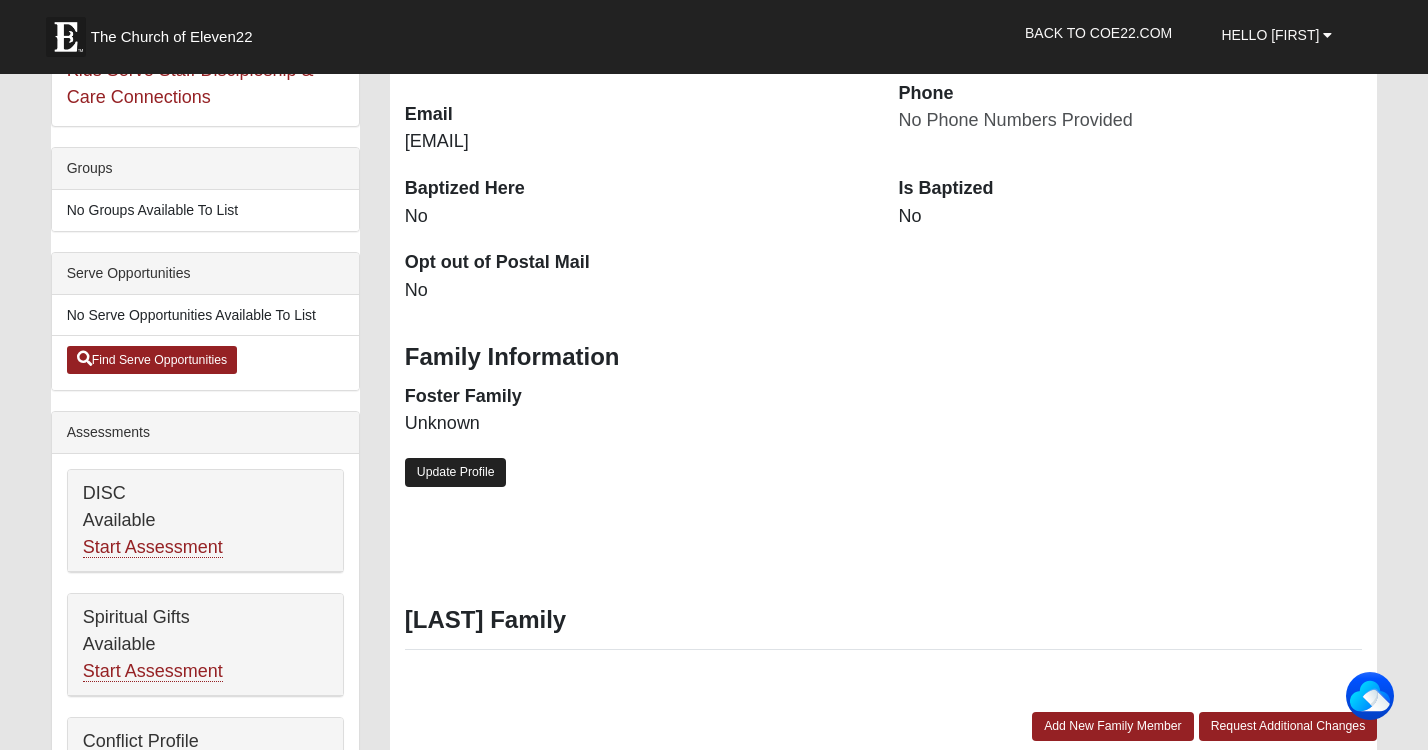 click on "Update Profile" at bounding box center (456, 472) 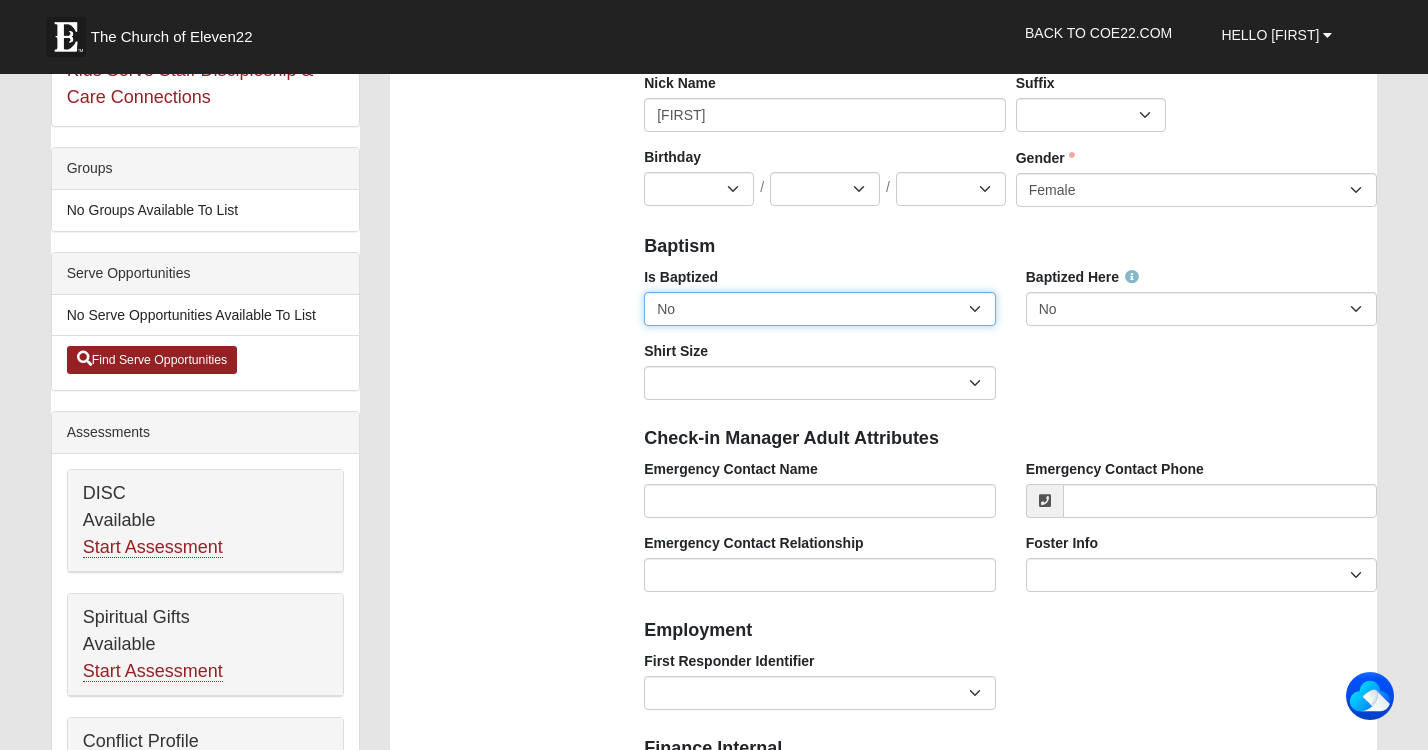 click on "No
Yes" at bounding box center [820, 309] 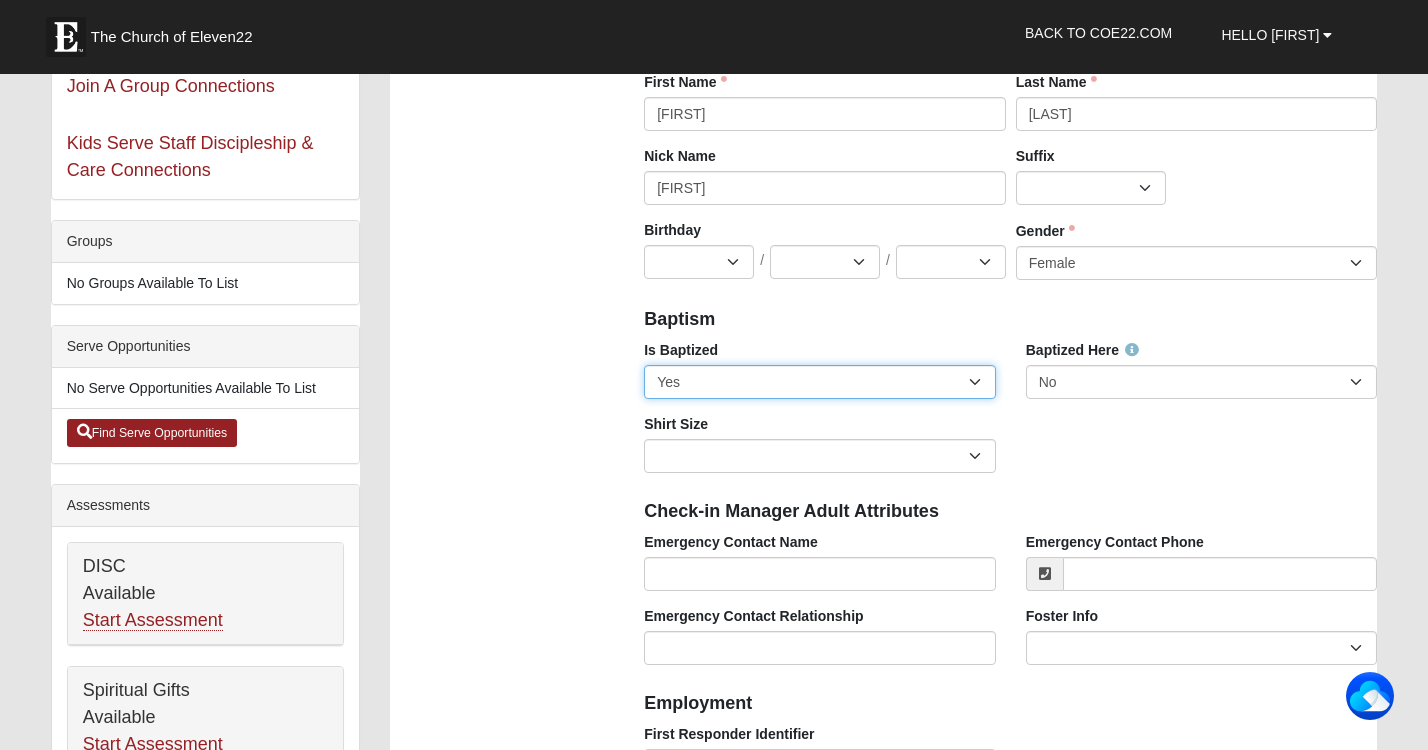 scroll, scrollTop: 0, scrollLeft: 0, axis: both 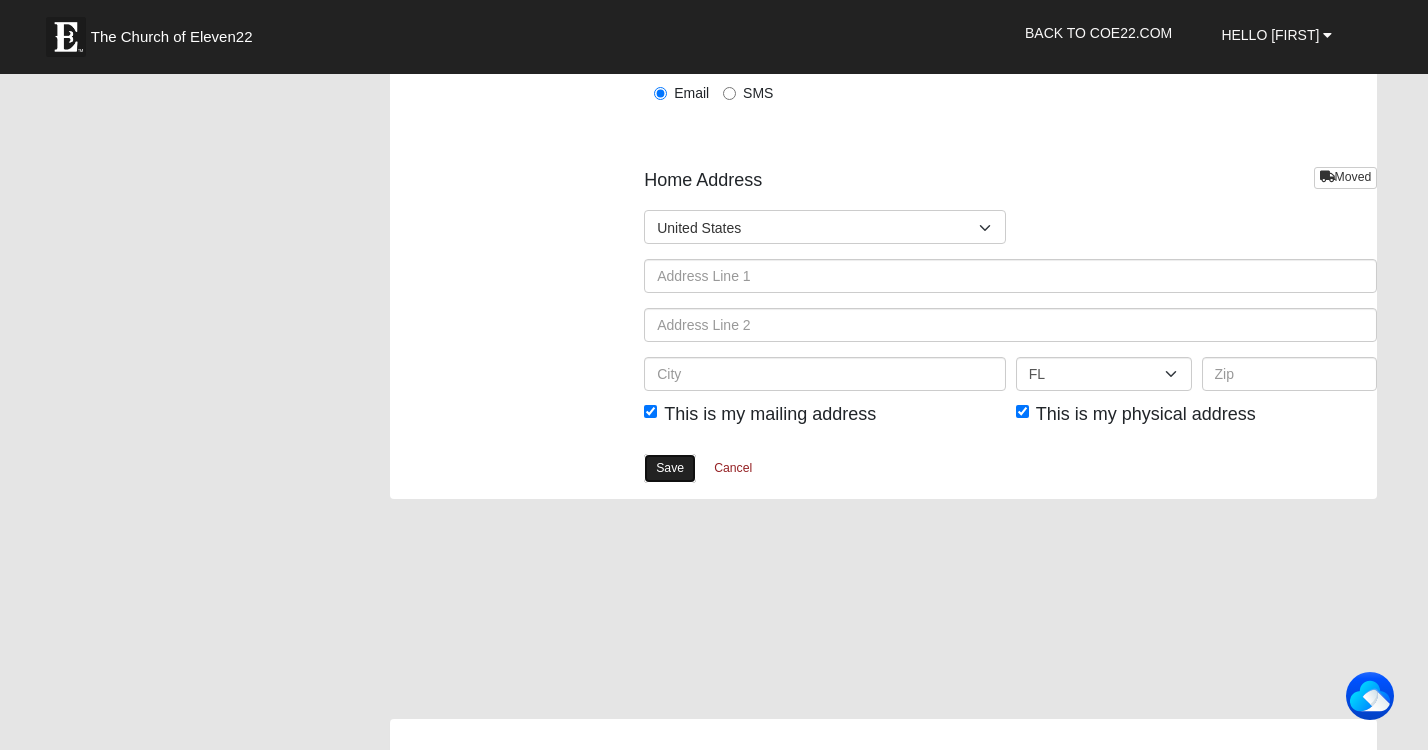 click on "Save" at bounding box center [670, 468] 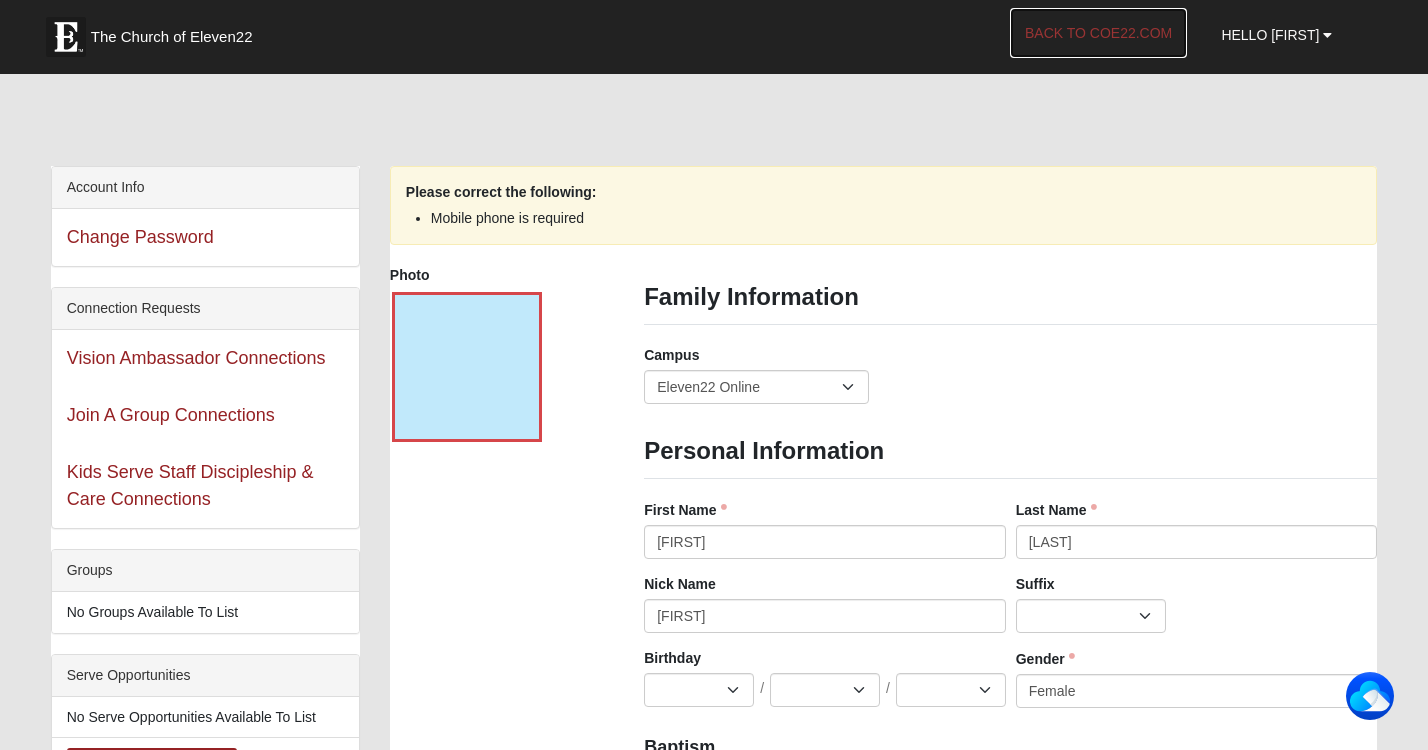 click on "Back to COE22.com" at bounding box center (1098, 33) 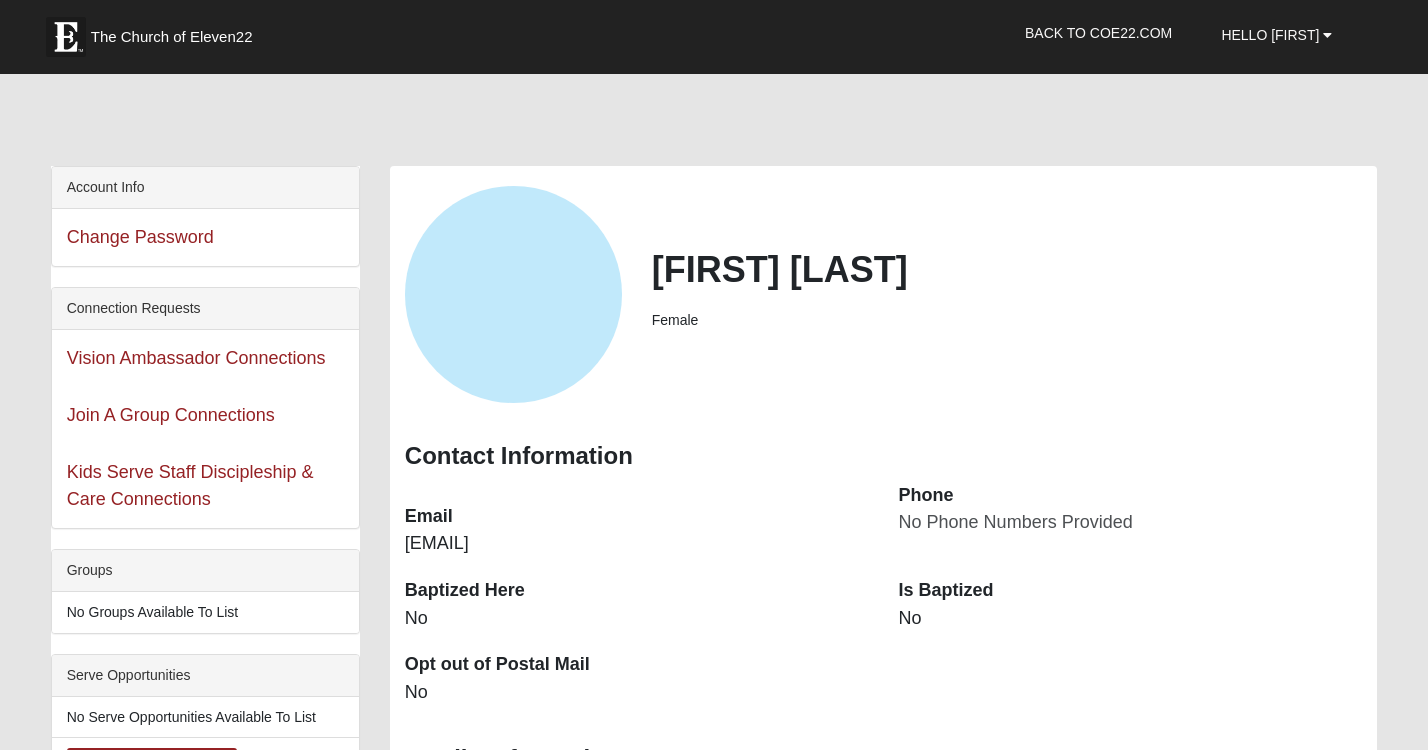 scroll, scrollTop: 0, scrollLeft: 0, axis: both 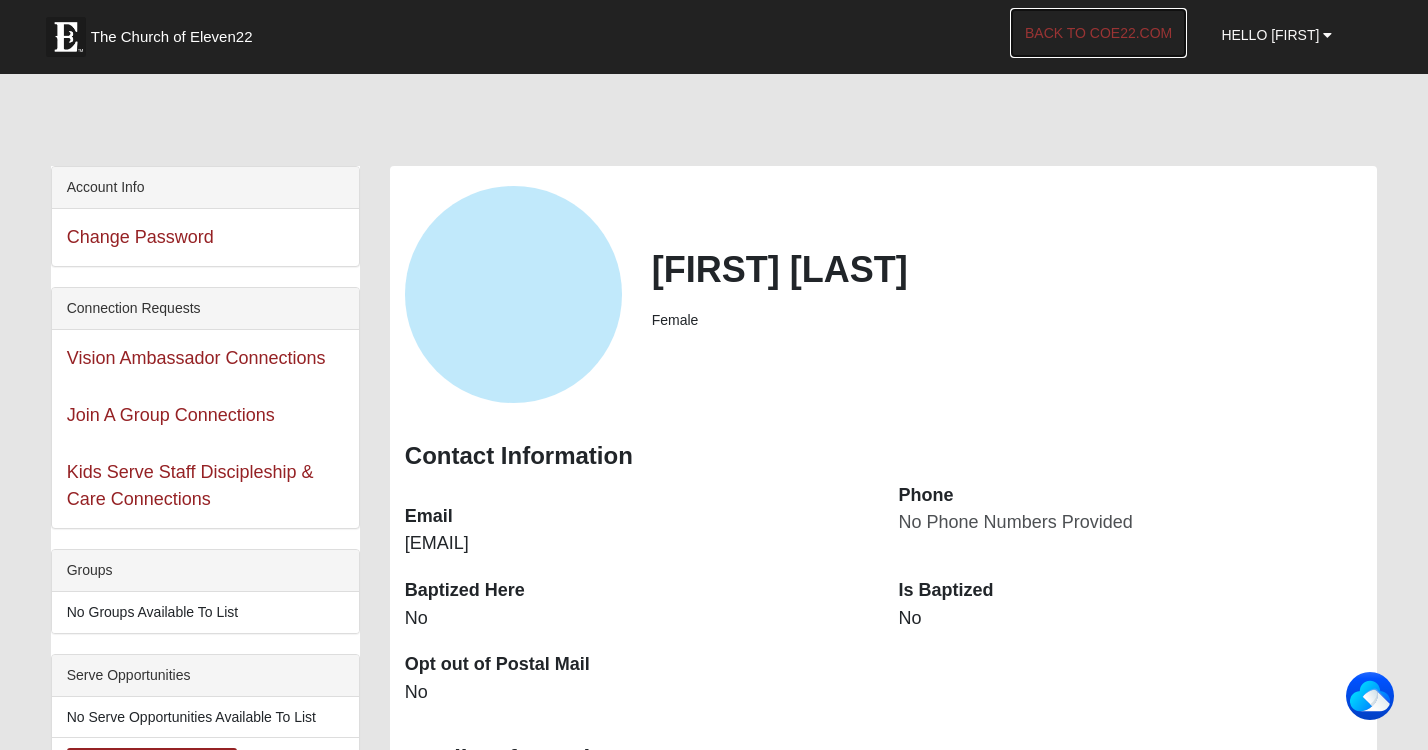 click on "Back to COE22.com" at bounding box center (1098, 33) 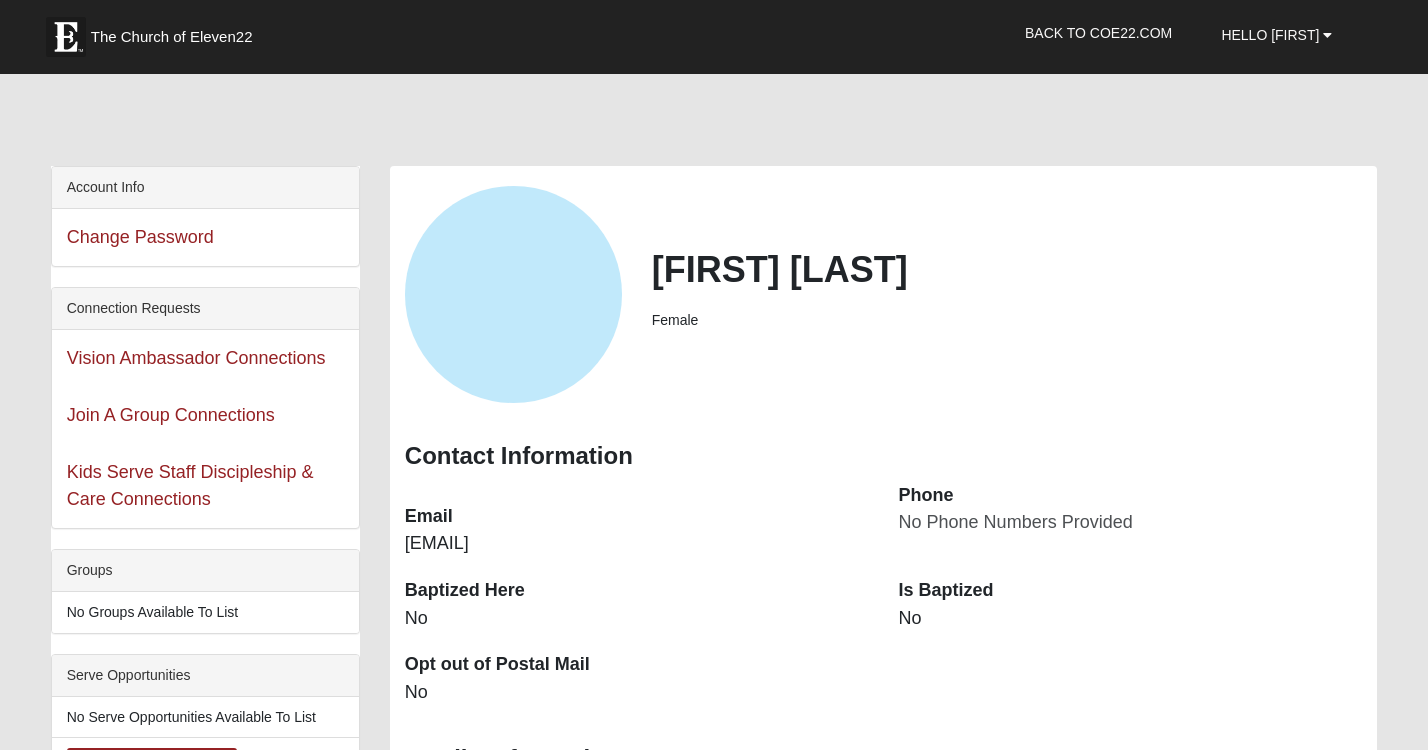 scroll, scrollTop: 0, scrollLeft: 0, axis: both 